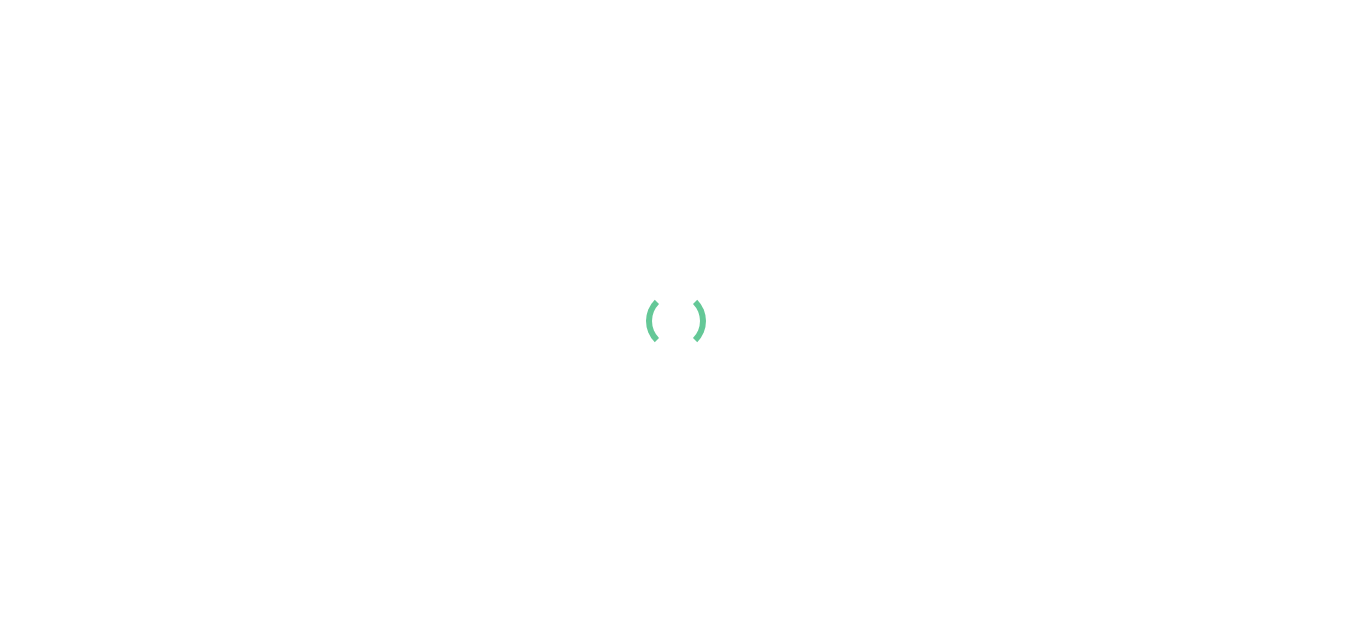 scroll, scrollTop: 0, scrollLeft: 0, axis: both 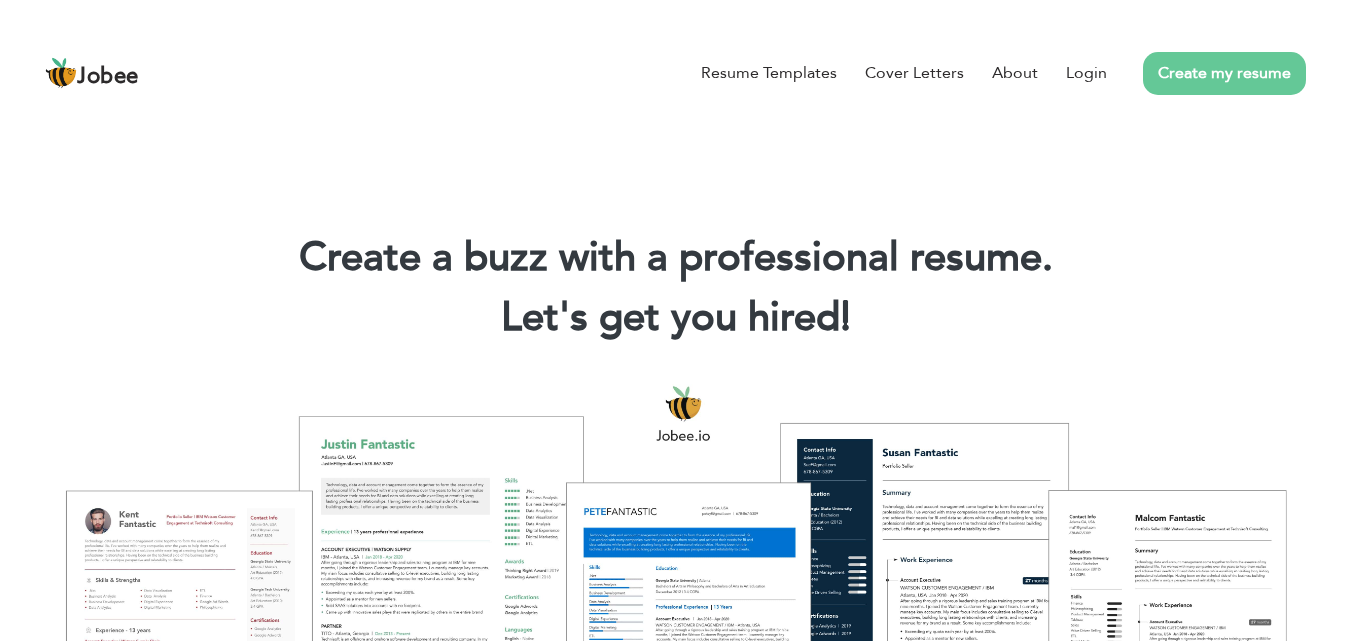 click on "Create my resume" at bounding box center (1224, 73) 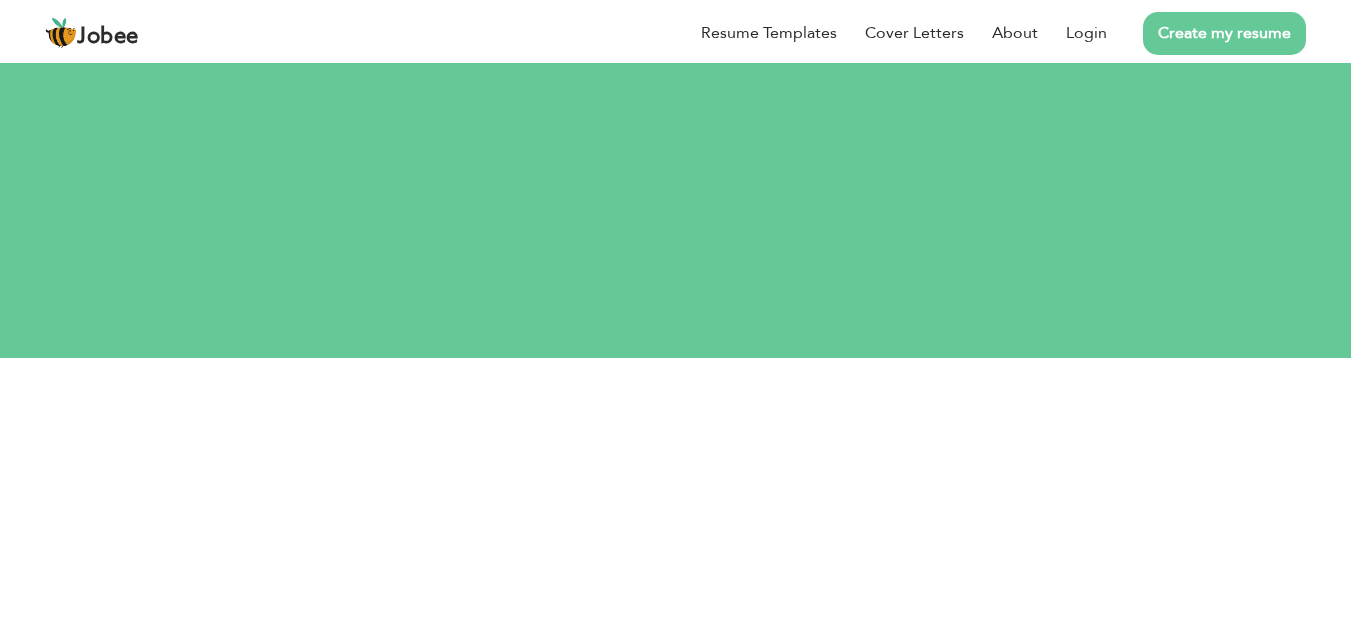 scroll, scrollTop: 0, scrollLeft: 0, axis: both 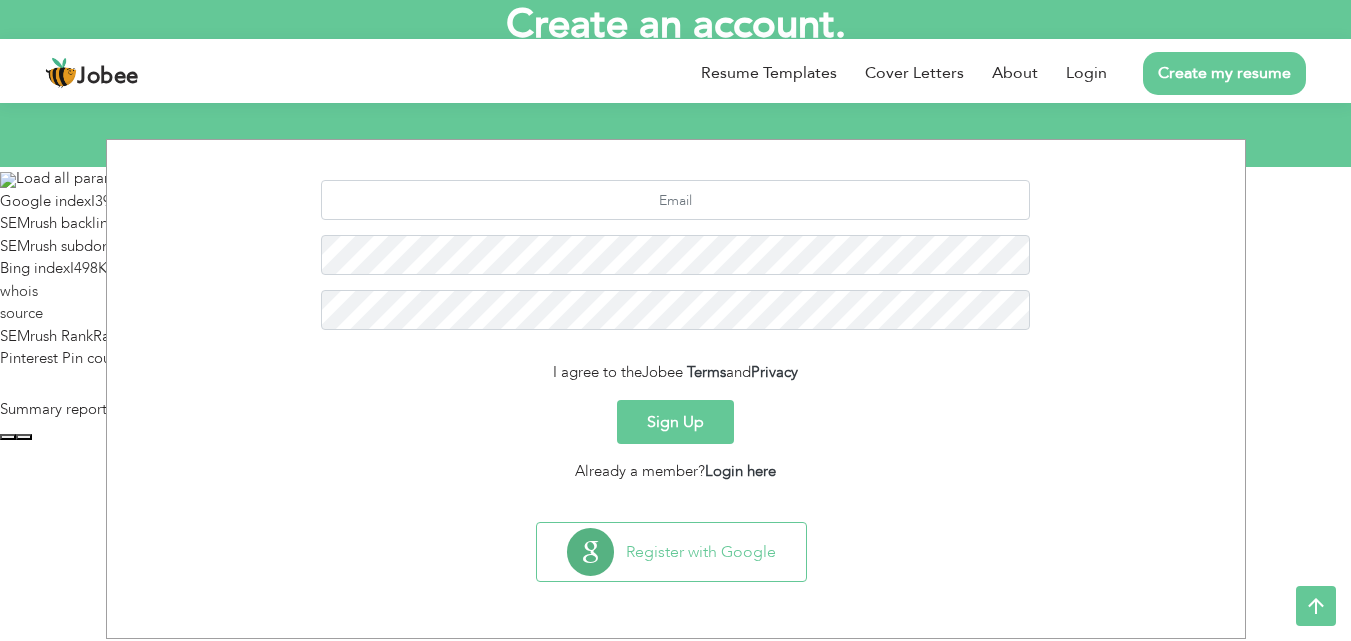 drag, startPoint x: 1365, startPoint y: 146, endPoint x: 1365, endPoint y: 399, distance: 253 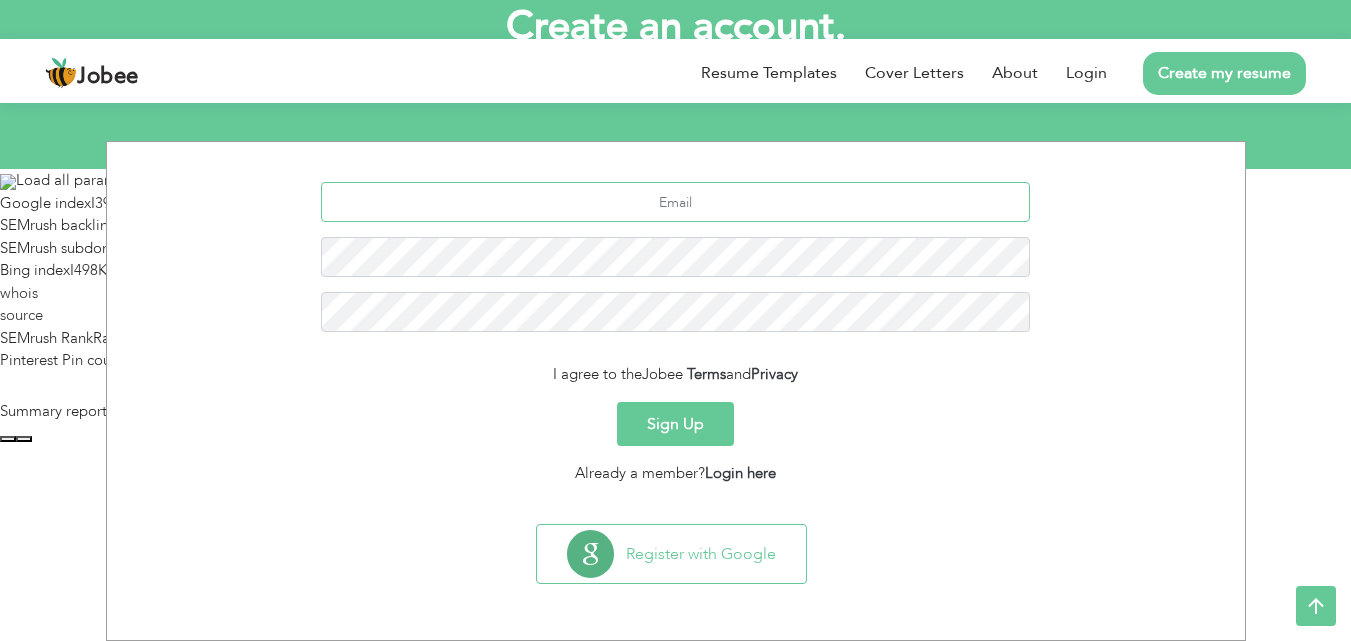 click at bounding box center (675, 202) 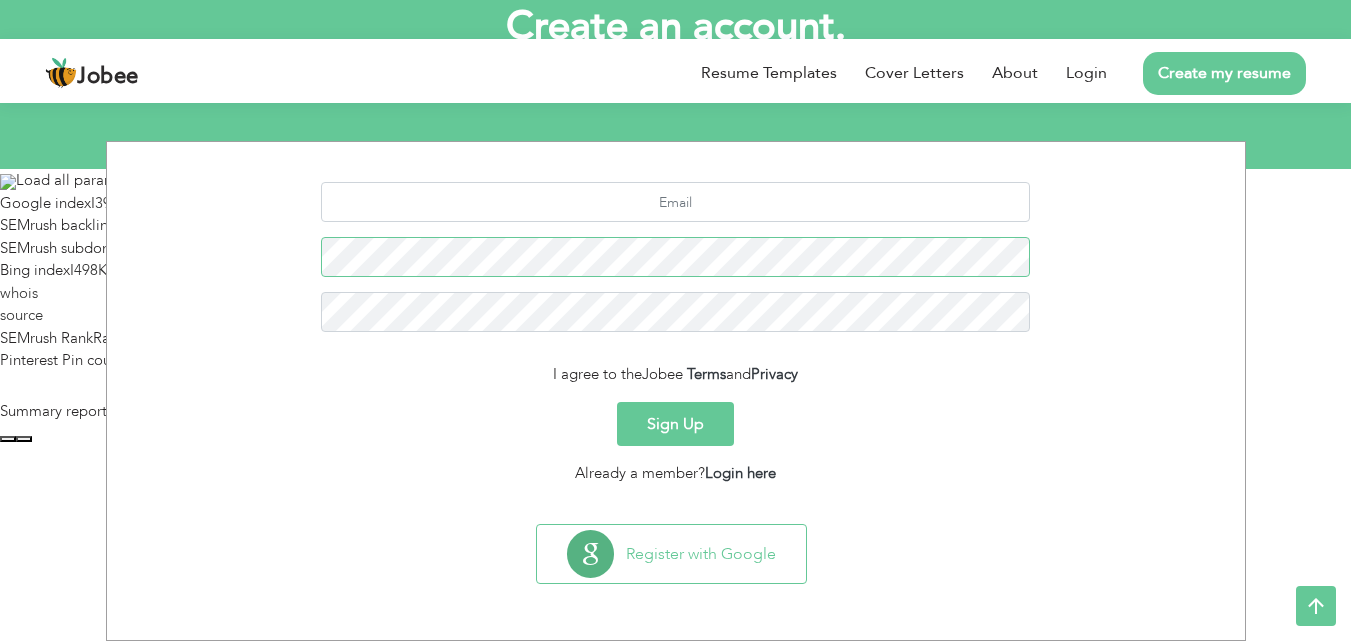 scroll, scrollTop: 289, scrollLeft: 0, axis: vertical 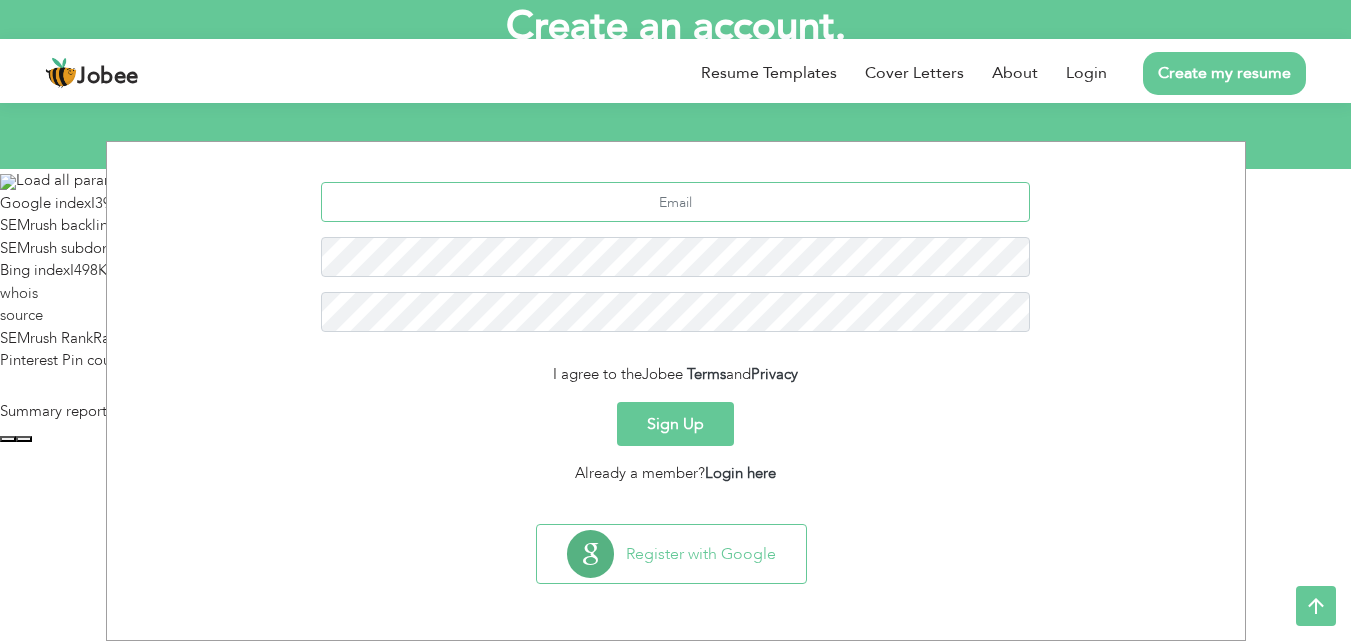 click at bounding box center (675, 202) 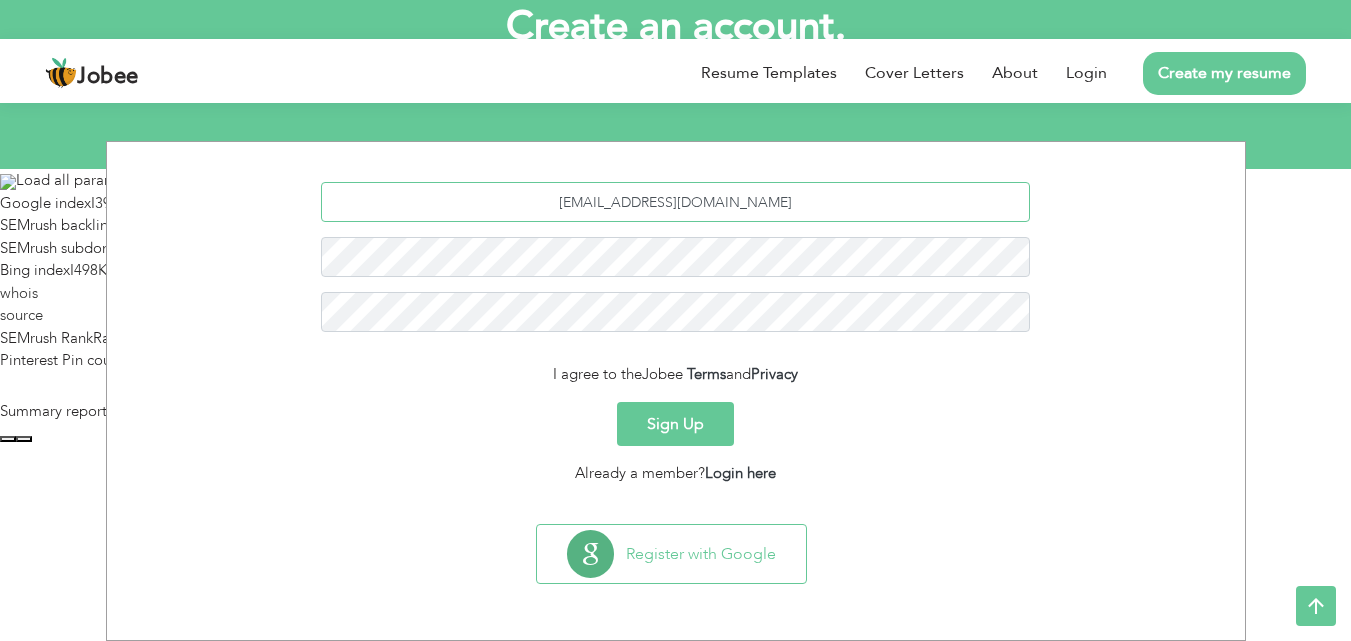 type on "marketing.promarketens@gmail.com" 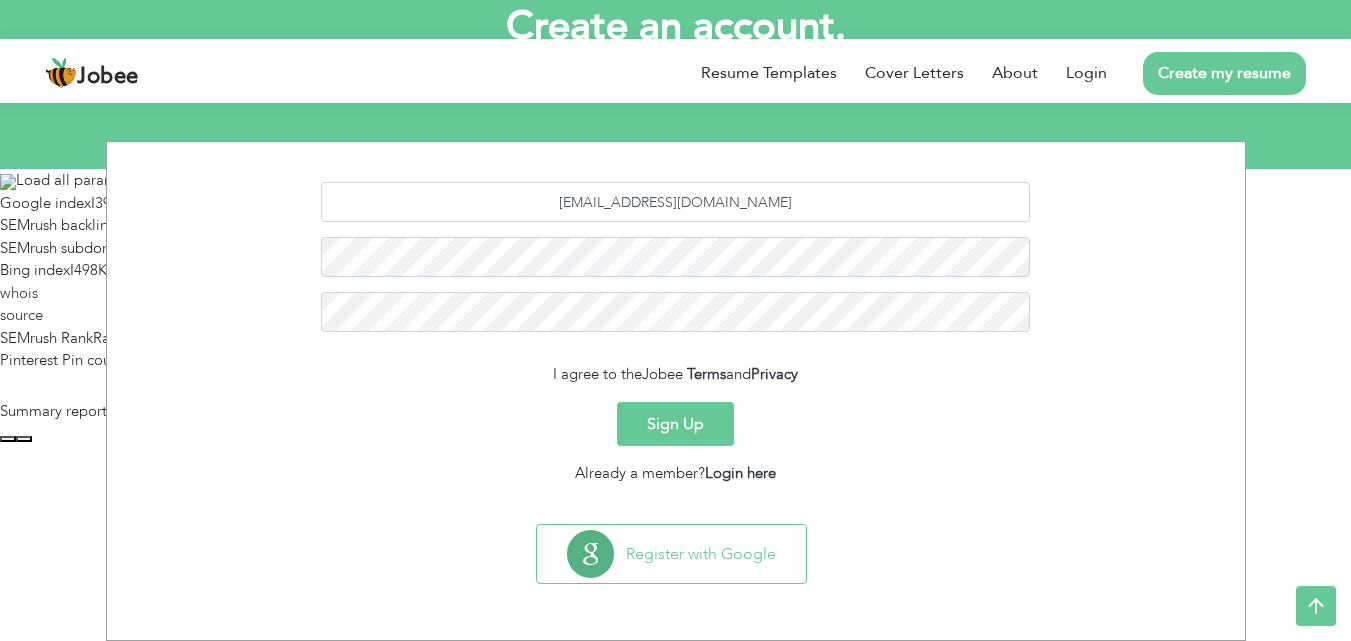 click on "Sign Up" at bounding box center (675, 424) 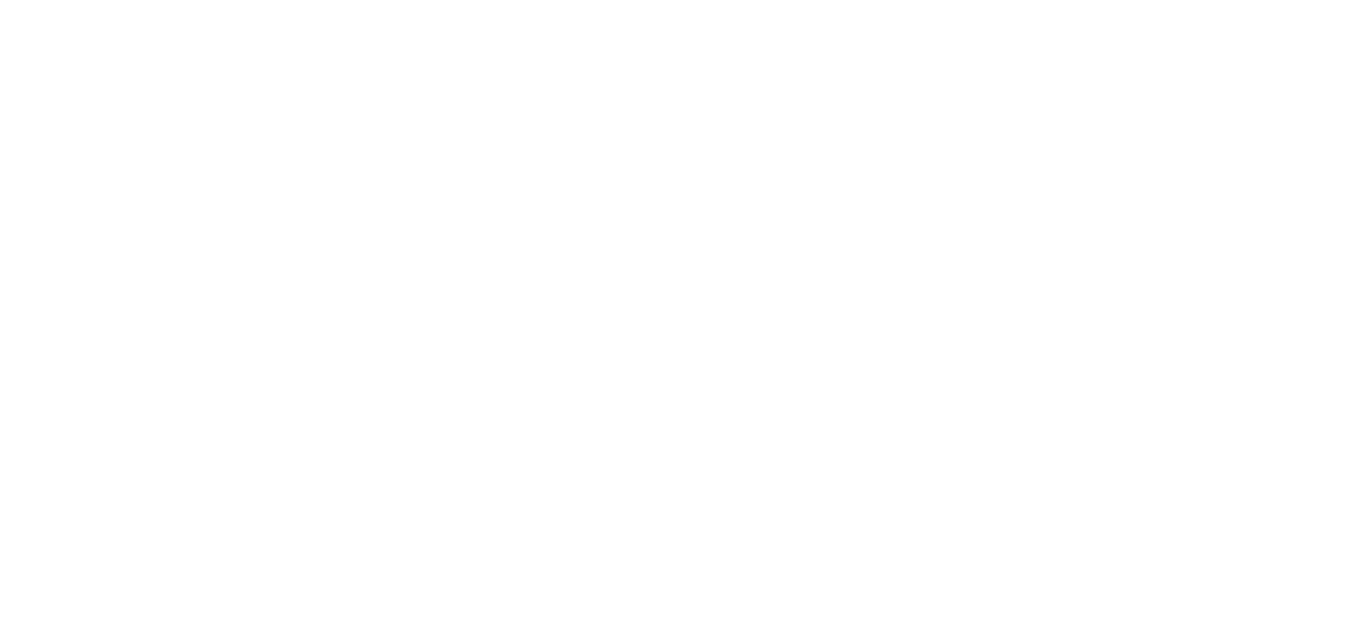 scroll, scrollTop: 0, scrollLeft: 0, axis: both 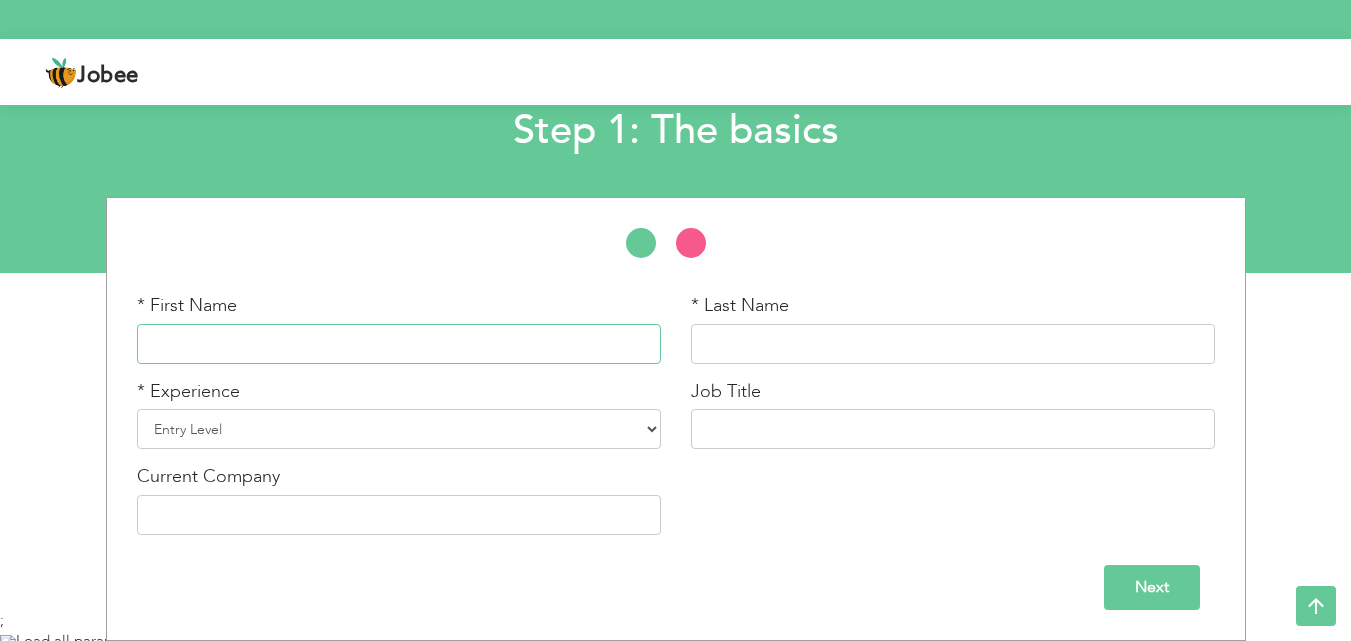 click at bounding box center [399, 344] 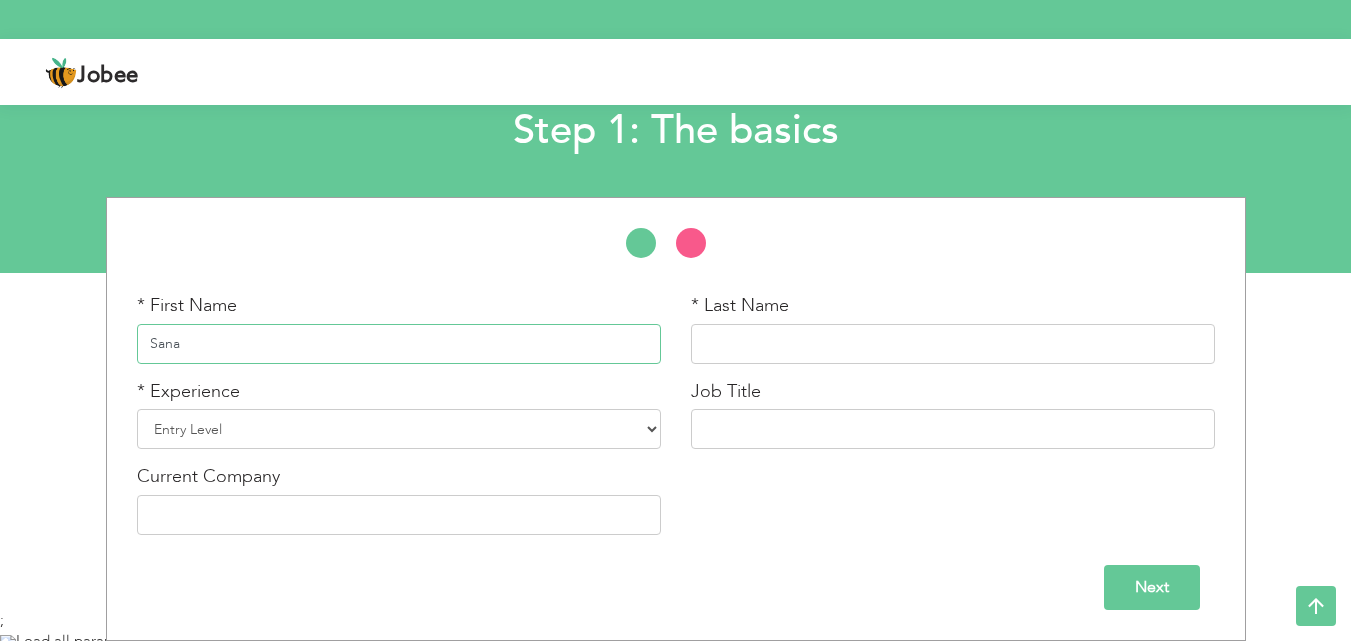 type on "Sana" 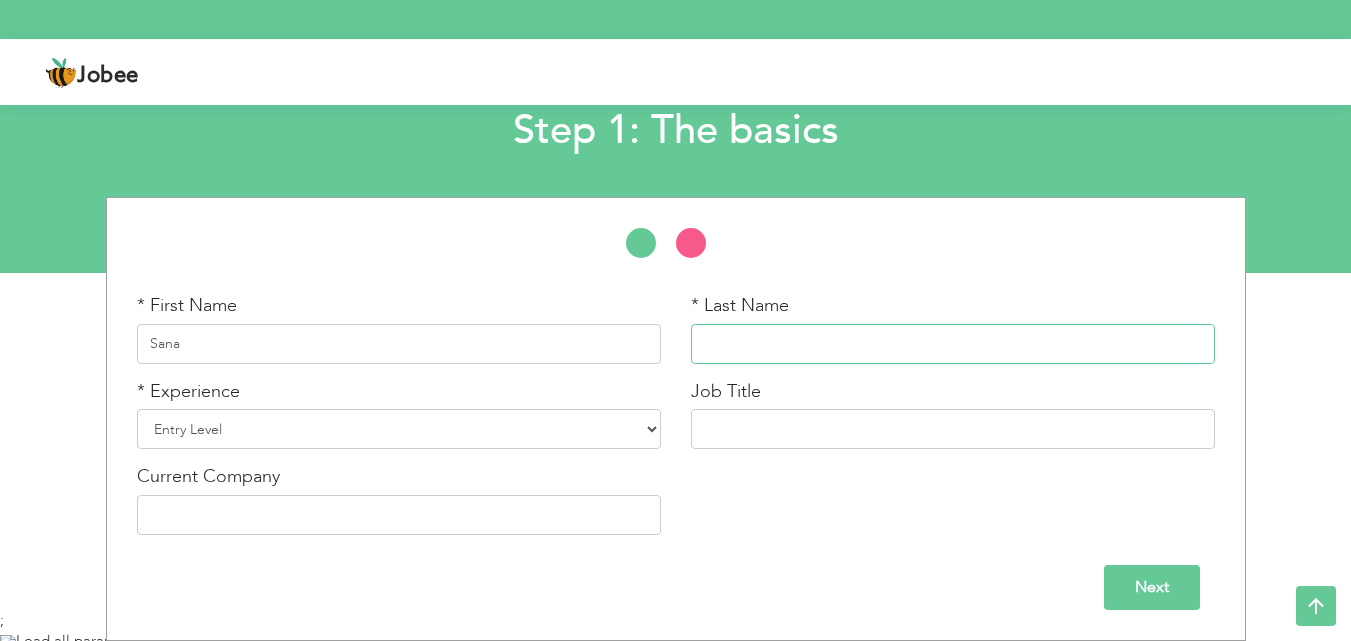 click at bounding box center (953, 344) 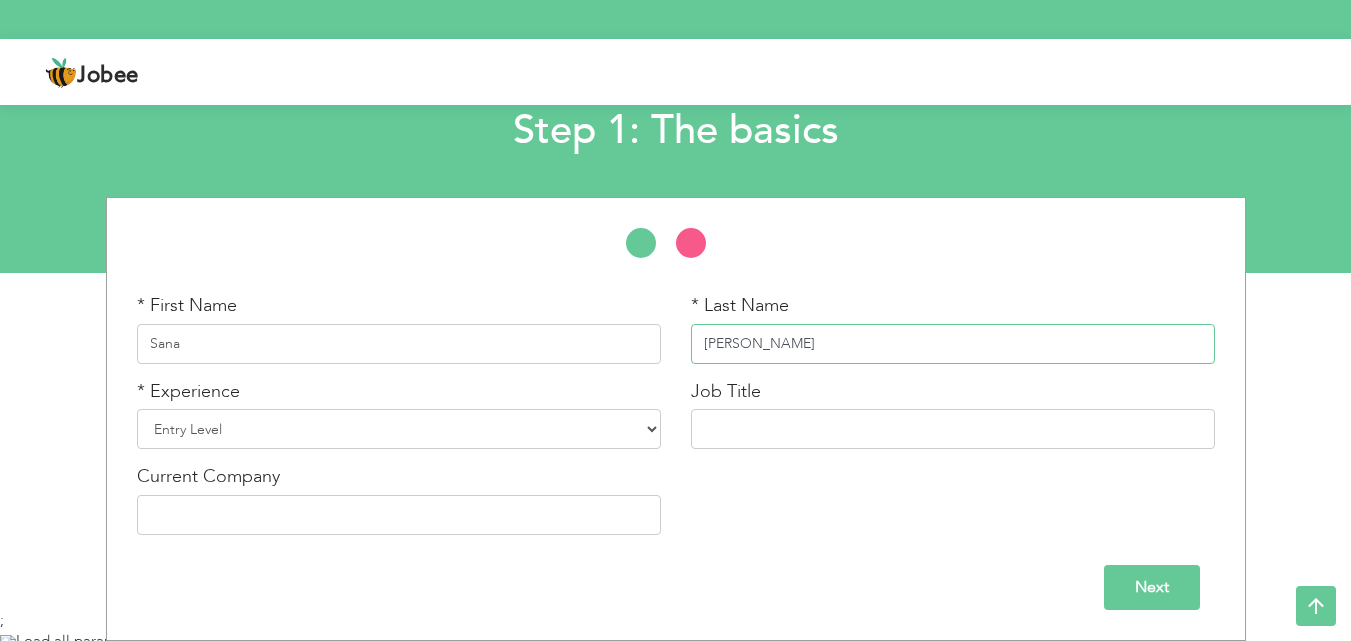 type on "Ahmad" 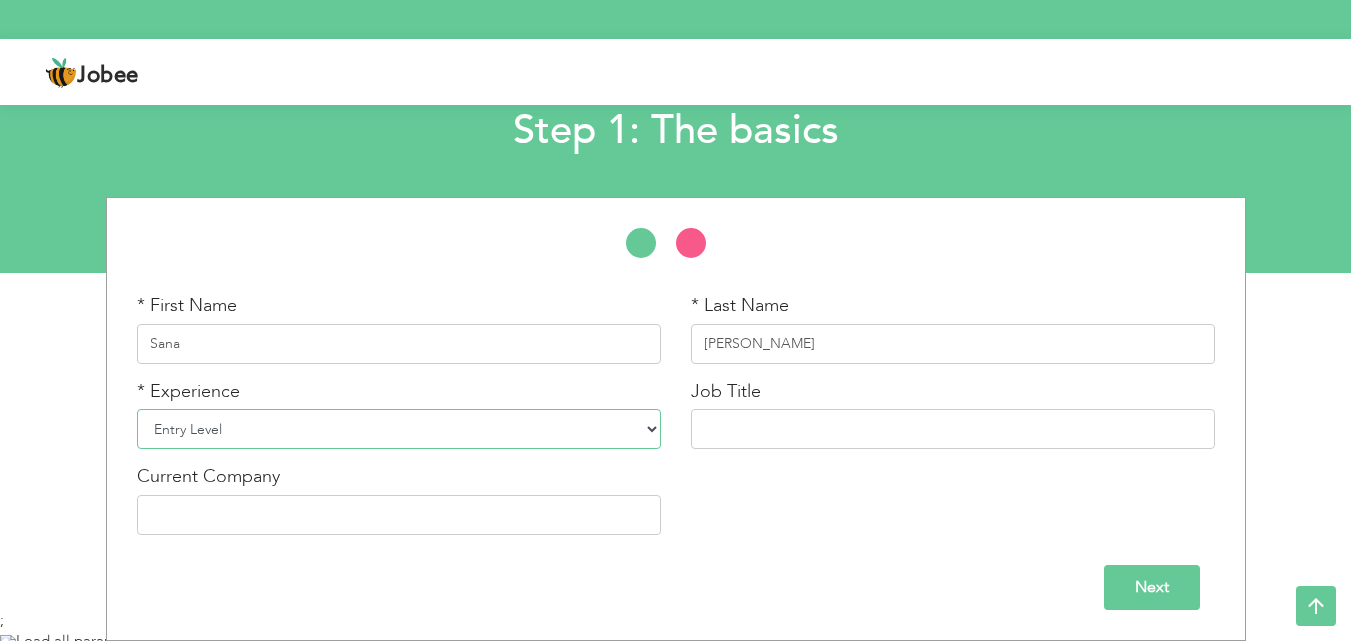 click on "Entry Level
Less than 1 Year
1 Year
2 Years
3 Years
4 Years
5 Years
6 Years
7 Years
8 Years
9 Years
10 Years
11 Years
12 Years
13 Years
14 Years
15 Years
16 Years
17 Years
18 Years
19 Years
20 Years
21 Years
22 Years
23 Years
24 Years
25 Years
26 Years
27 Years
28 Years
29 Years
30 Years
31 Years
32 Years
33 Years
34 Years
35 Years
More than 35 Years" at bounding box center [399, 429] 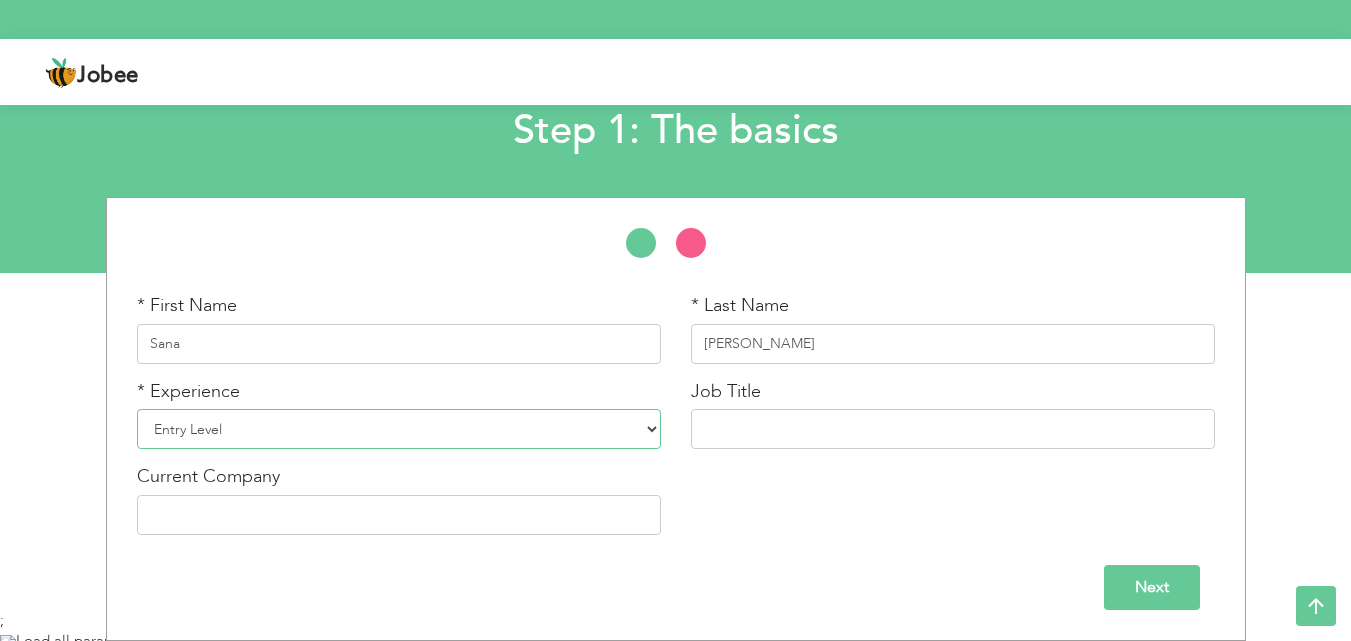 select on "4" 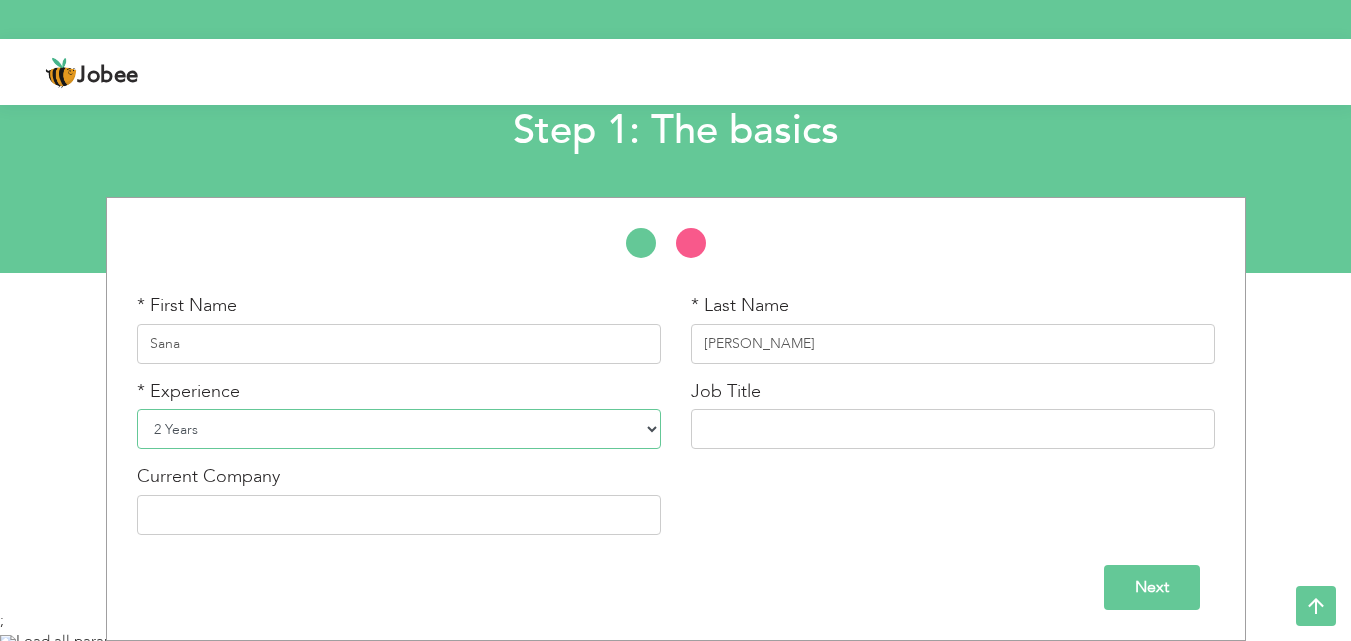 click on "Entry Level
Less than 1 Year
1 Year
2 Years
3 Years
4 Years
5 Years
6 Years
7 Years
8 Years
9 Years
10 Years
11 Years
12 Years
13 Years
14 Years
15 Years
16 Years
17 Years
18 Years
19 Years
20 Years
21 Years
22 Years
23 Years
24 Years
25 Years
26 Years
27 Years
28 Years
29 Years
30 Years
31 Years
32 Years
33 Years
34 Years
35 Years
More than 35 Years" at bounding box center [399, 429] 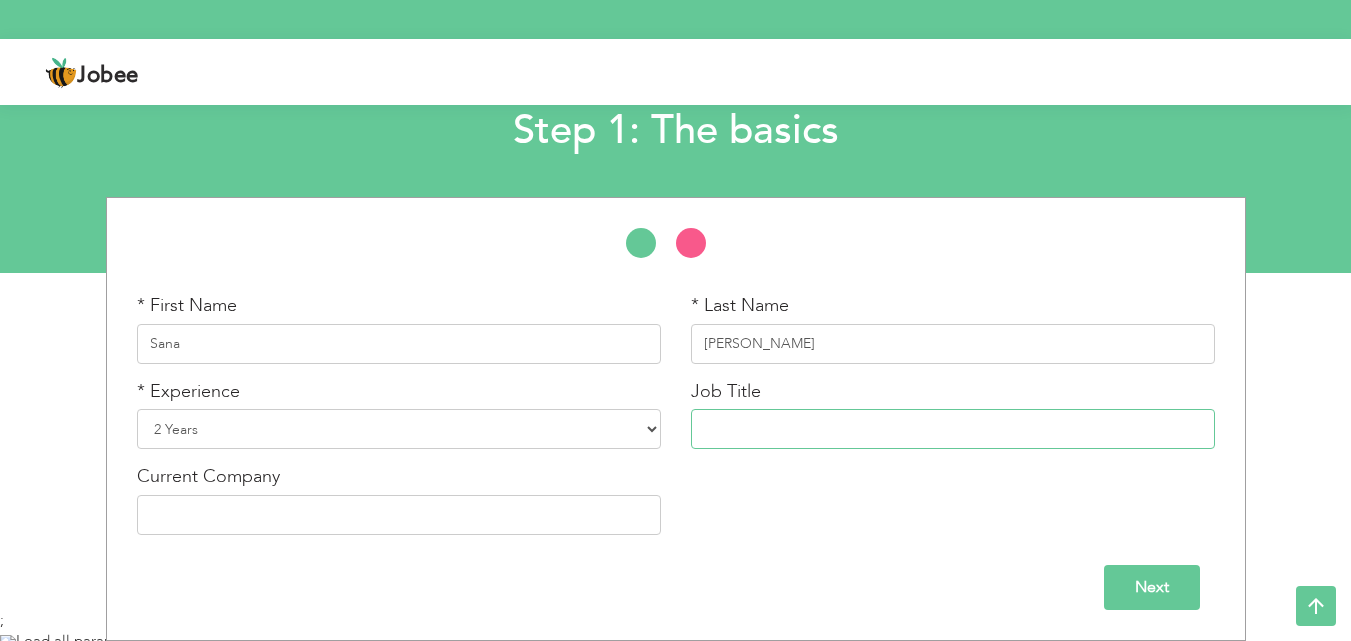click at bounding box center [953, 429] 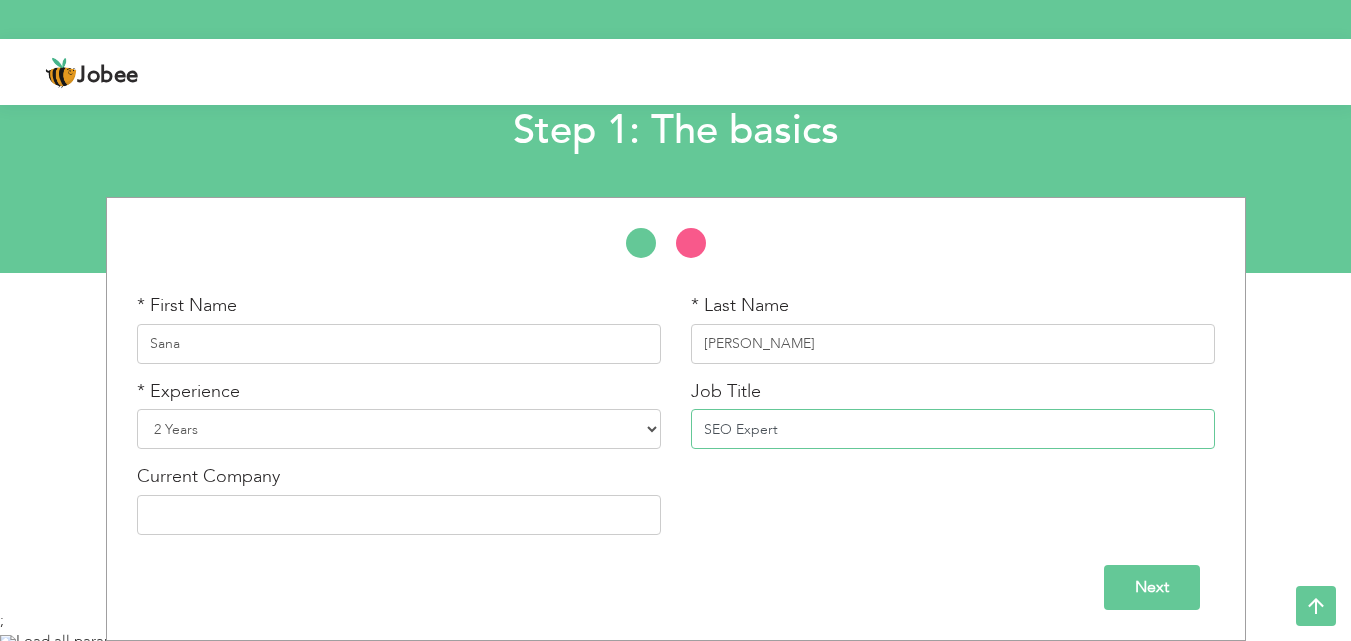 type on "SEO Expert" 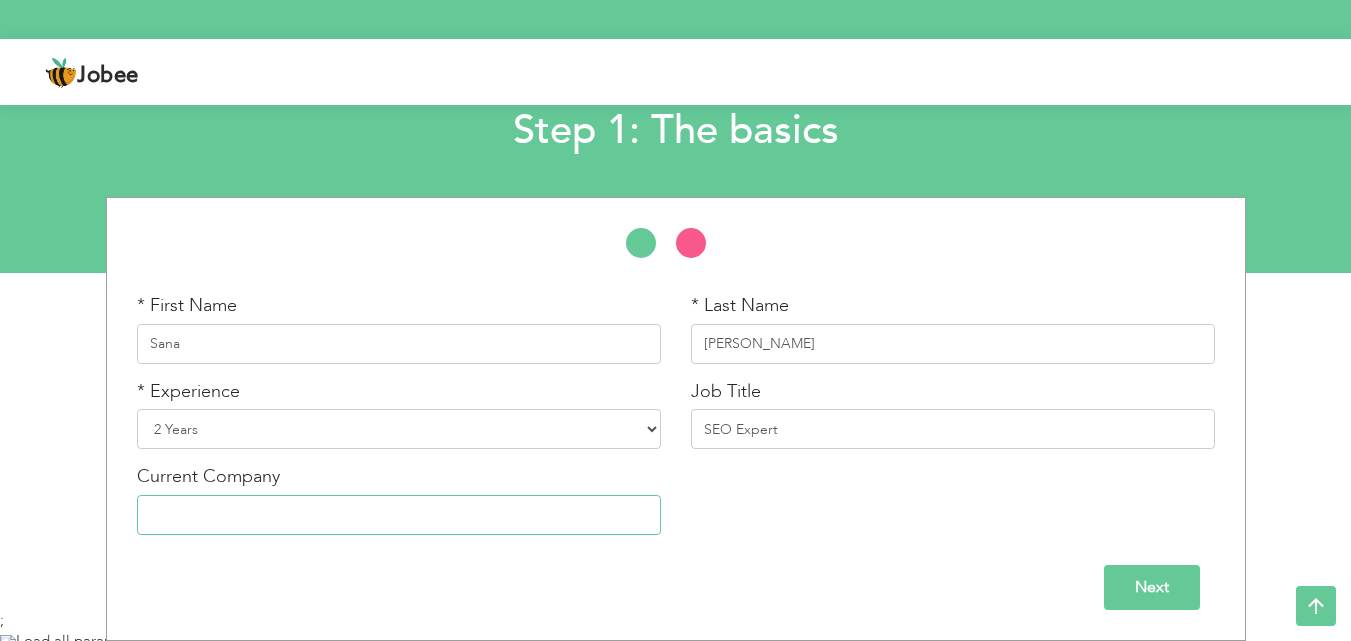 click at bounding box center (399, 515) 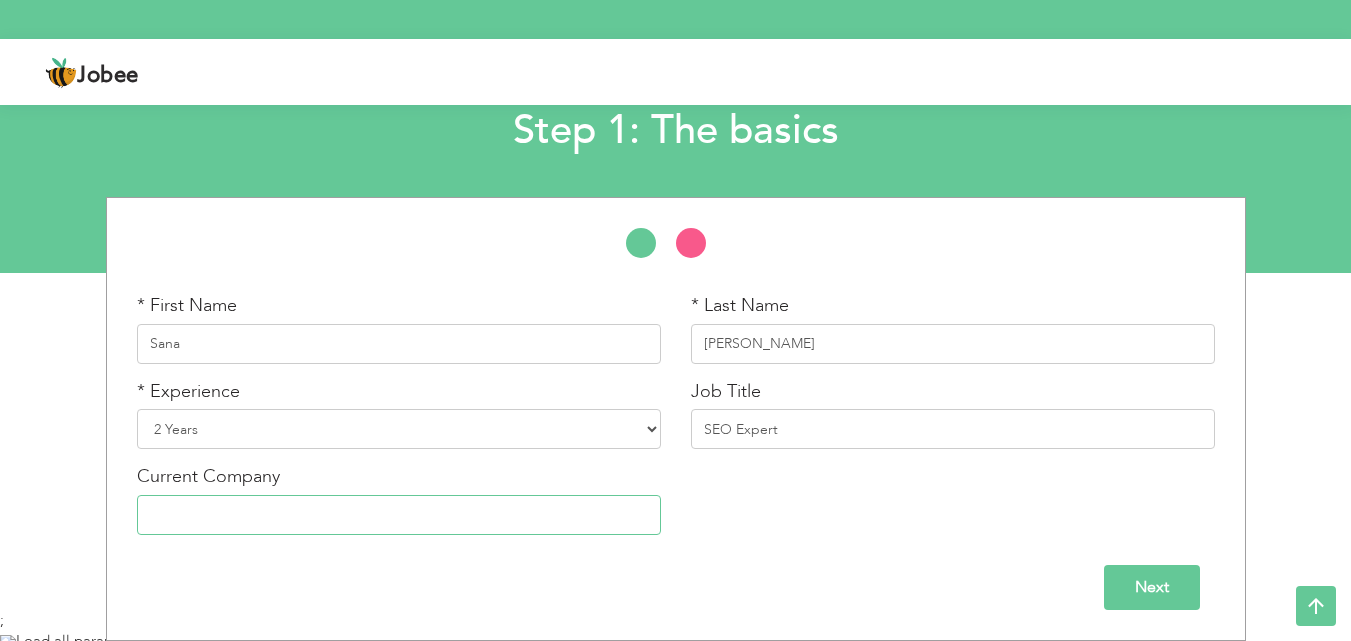 paste on "EvenDigit" 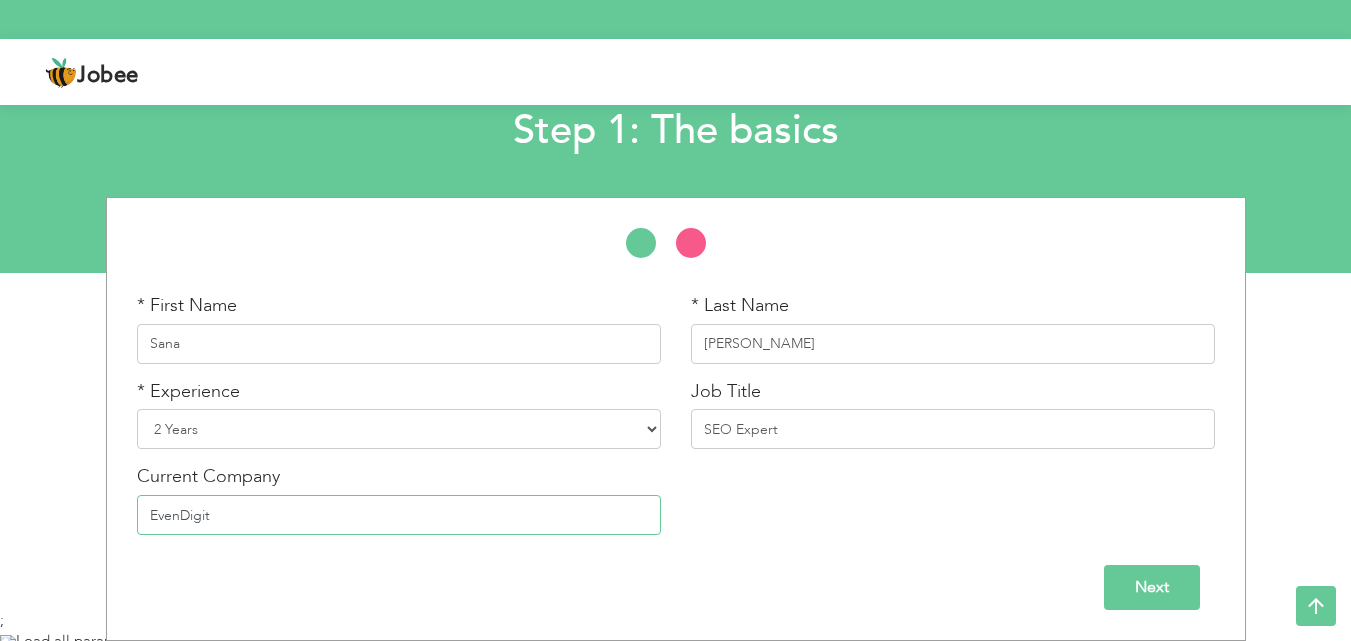 type on "EvenDigit" 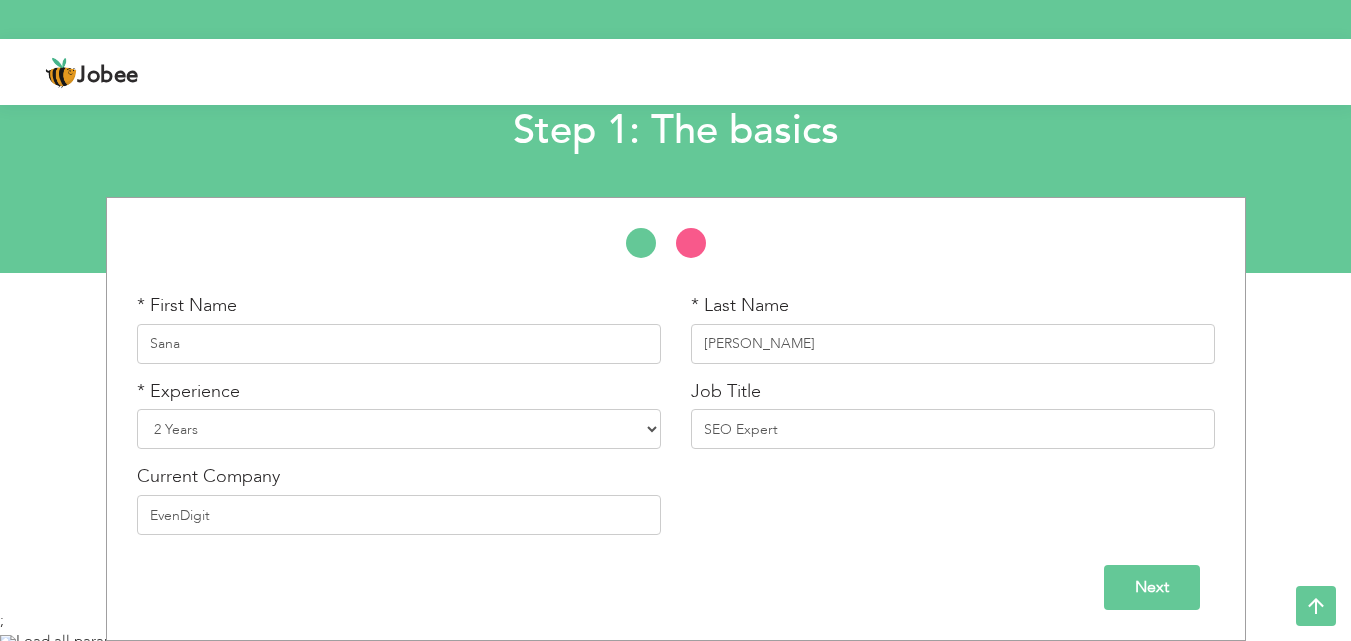 click on "Next" at bounding box center (1152, 587) 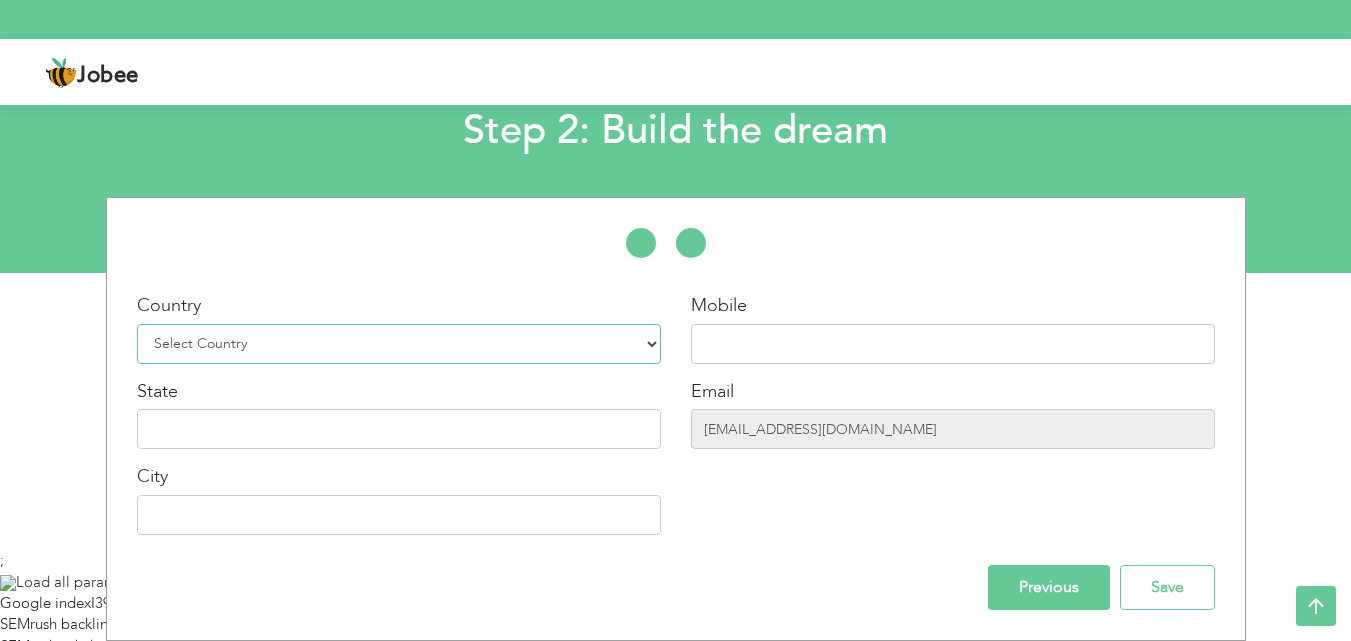 click on "Select Country
Afghanistan
Albania
Algeria
American Samoa
Andorra
Angola
Anguilla
Antarctica
Antigua and Barbuda
Argentina
Armenia
Aruba
Australia
Austria
Azerbaijan
Bahamas
Bahrain
Bangladesh
Barbados
Belarus
Belgium
Belize
Benin
Bermuda
Bhutan
Bolivia
Bosnia-Herzegovina
Botswana
Bouvet Island
Brazil
British Indian Ocean Territory
Brunei Darussalam
Bulgaria
Burkina Faso
Burundi
Cambodia
Cameroon
Canada
Cape Verde
Cayman Islands
Central African Republic
Chad
Chile
China
Christmas Island
Cocos (Keeling) Islands
Colombia
Comoros
Congo
Congo, Dem. Republic
Cook Islands
Costa Rica
Croatia
Cuba
Cyprus
Czech Rep
Denmark
Djibouti
Dominica
Dominican Republic
Ecuador
Egypt
El Salvador
Equatorial Guinea
Eritrea
Estonia
Ethiopia
European Union
Falkland Islands (Malvinas)
Faroe Islands
Fiji
Finland
France
French Guiana
French Southern Territories
Gabon
Gambia
Georgia" at bounding box center (399, 344) 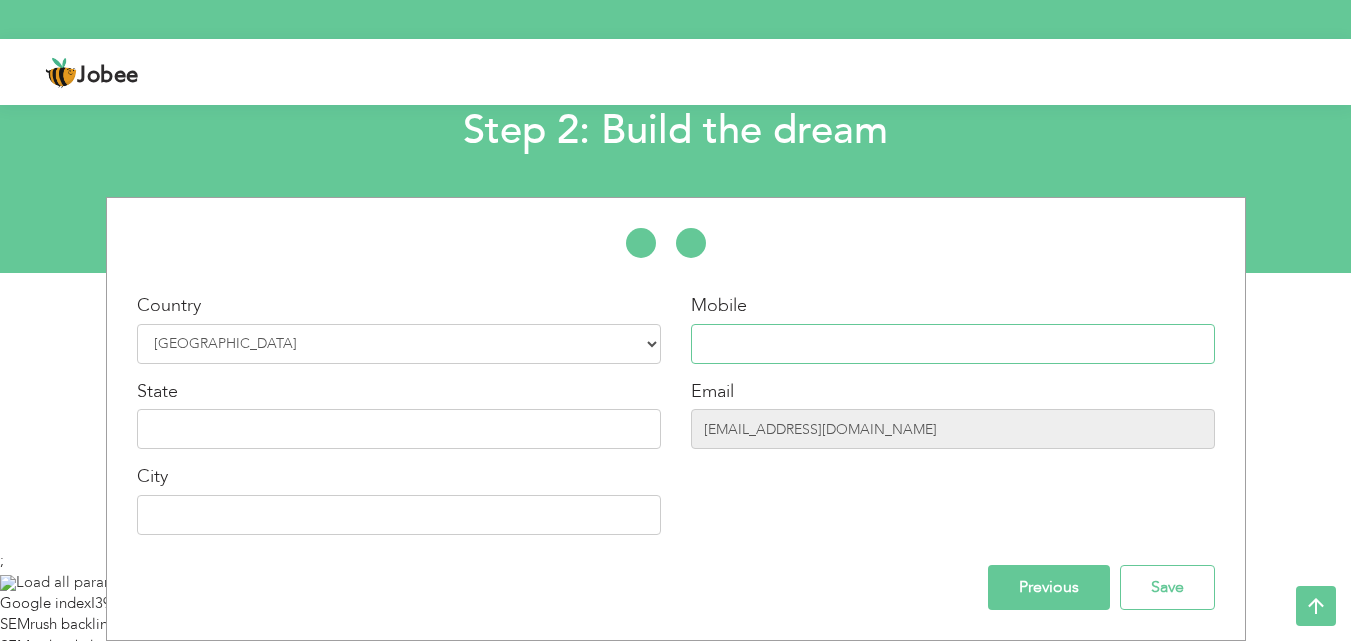 click at bounding box center [953, 344] 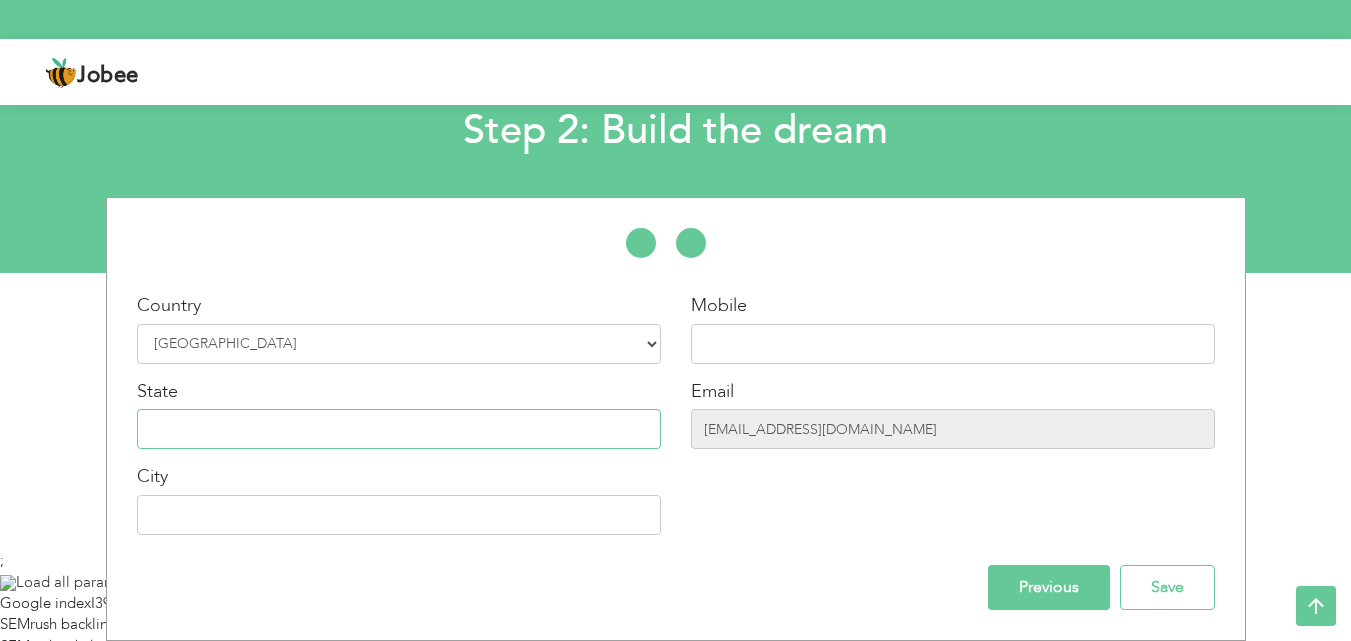 click at bounding box center (399, 429) 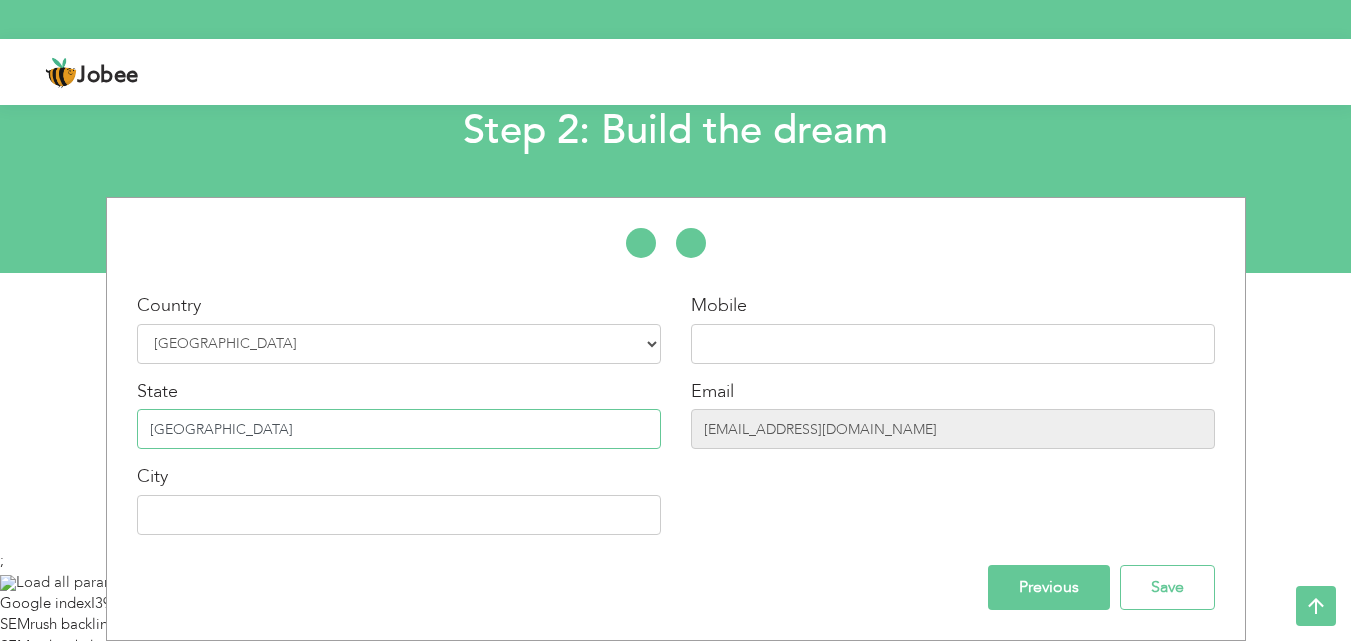 type on "Punjab" 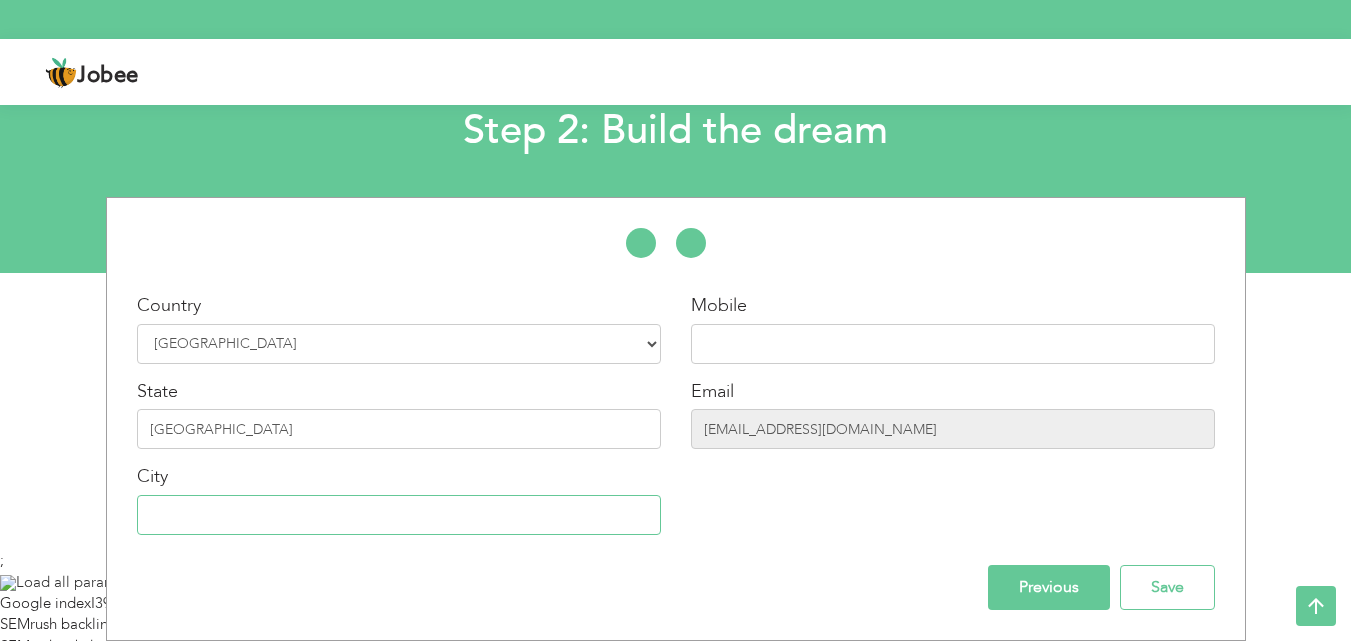 click at bounding box center (399, 515) 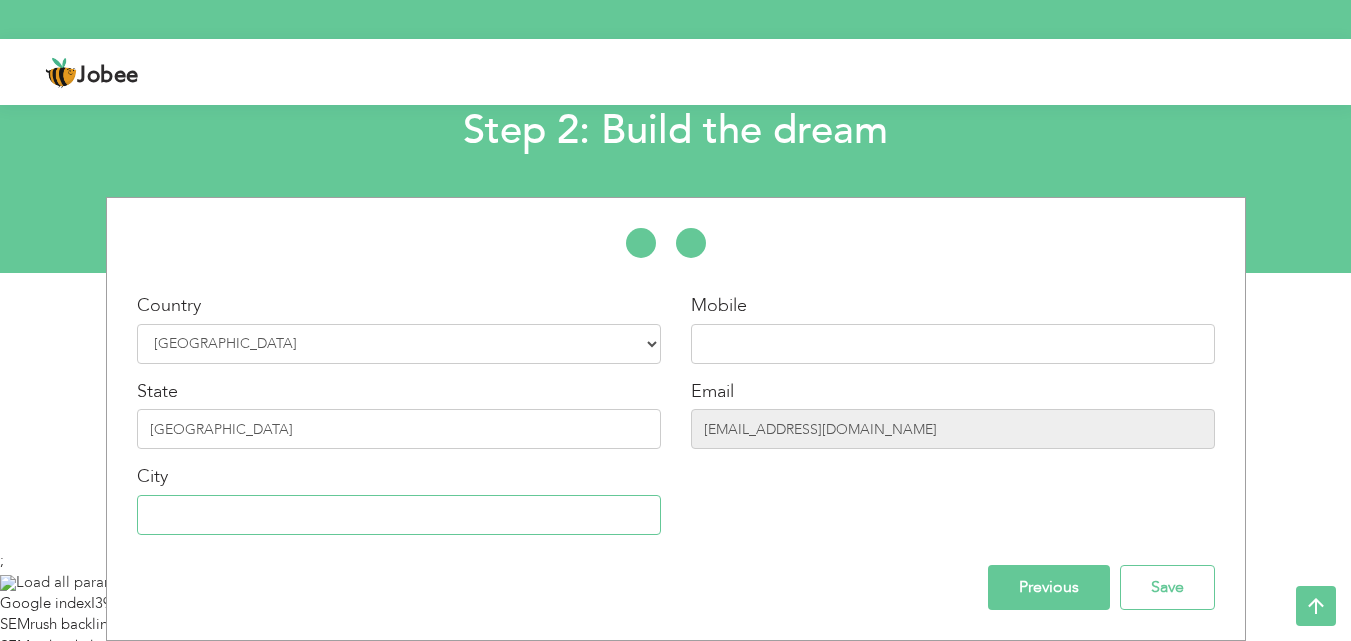 type on "[GEOGRAPHIC_DATA]" 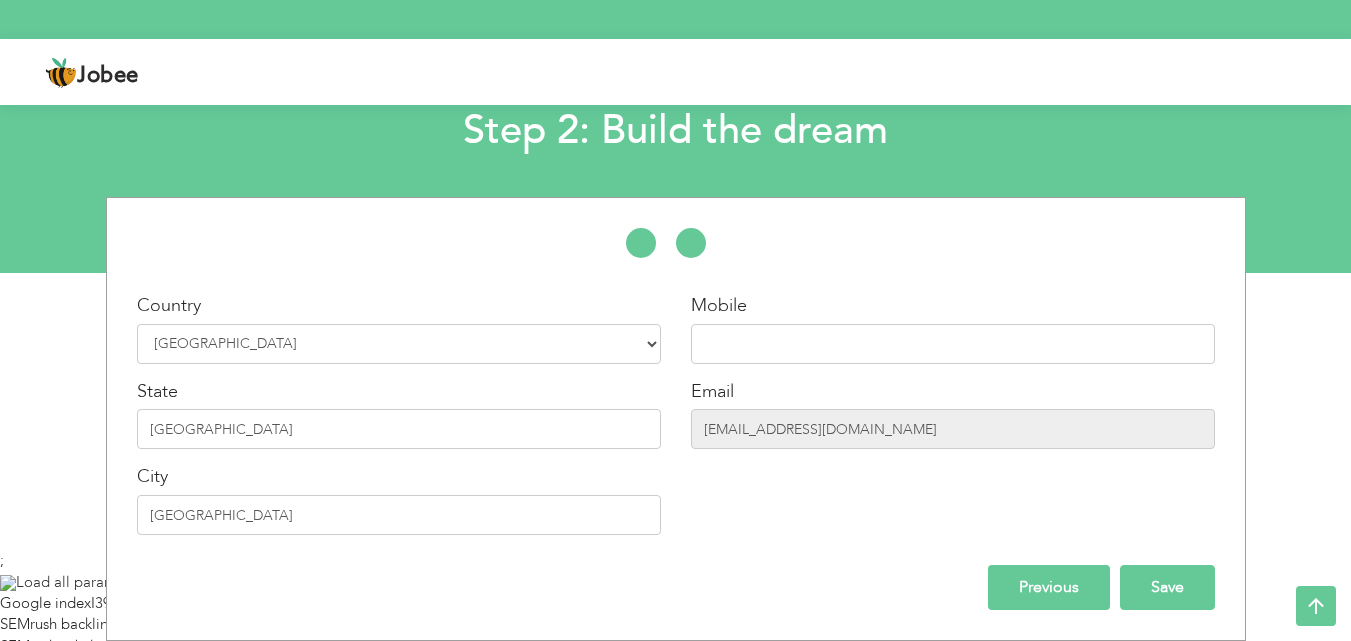 click on "Save" at bounding box center [1167, 587] 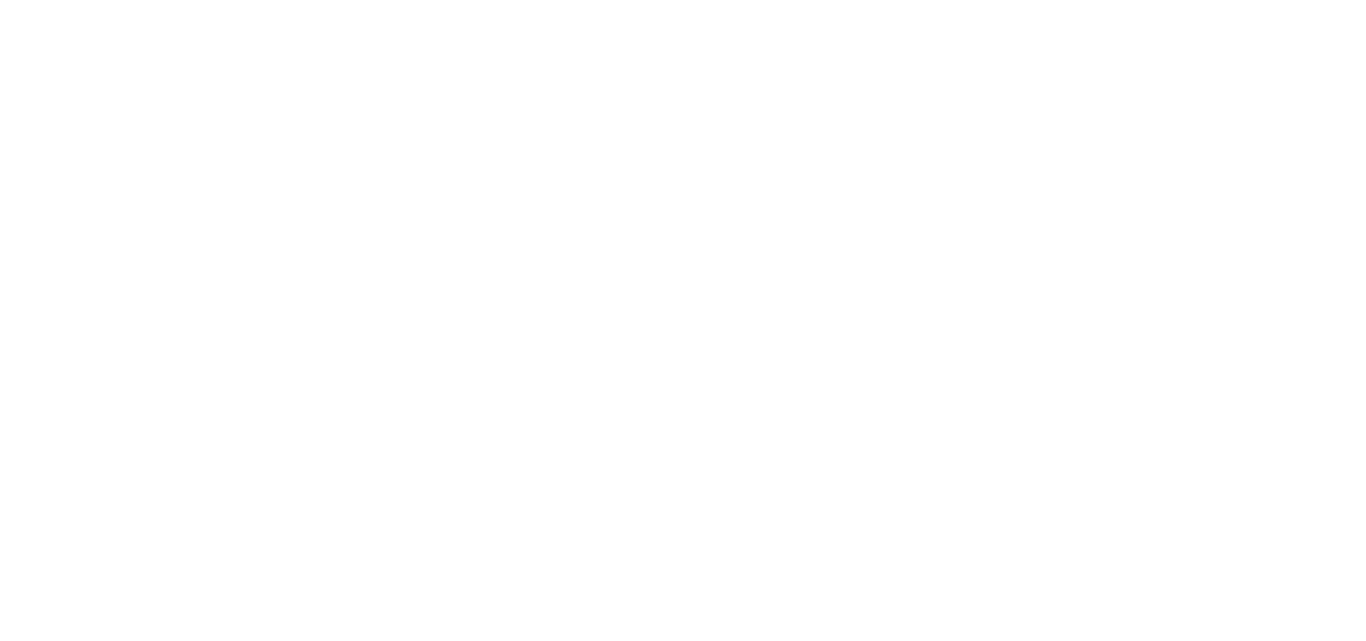 scroll, scrollTop: 0, scrollLeft: 0, axis: both 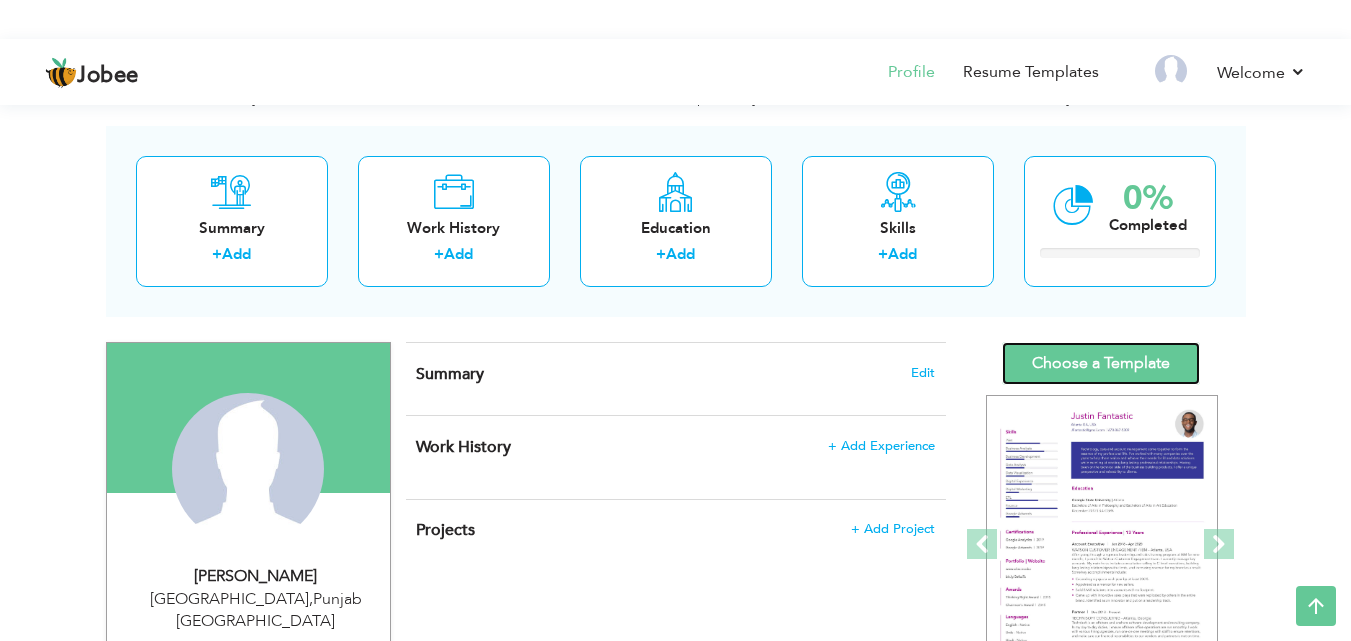 click on "Choose a Template" at bounding box center [1101, 363] 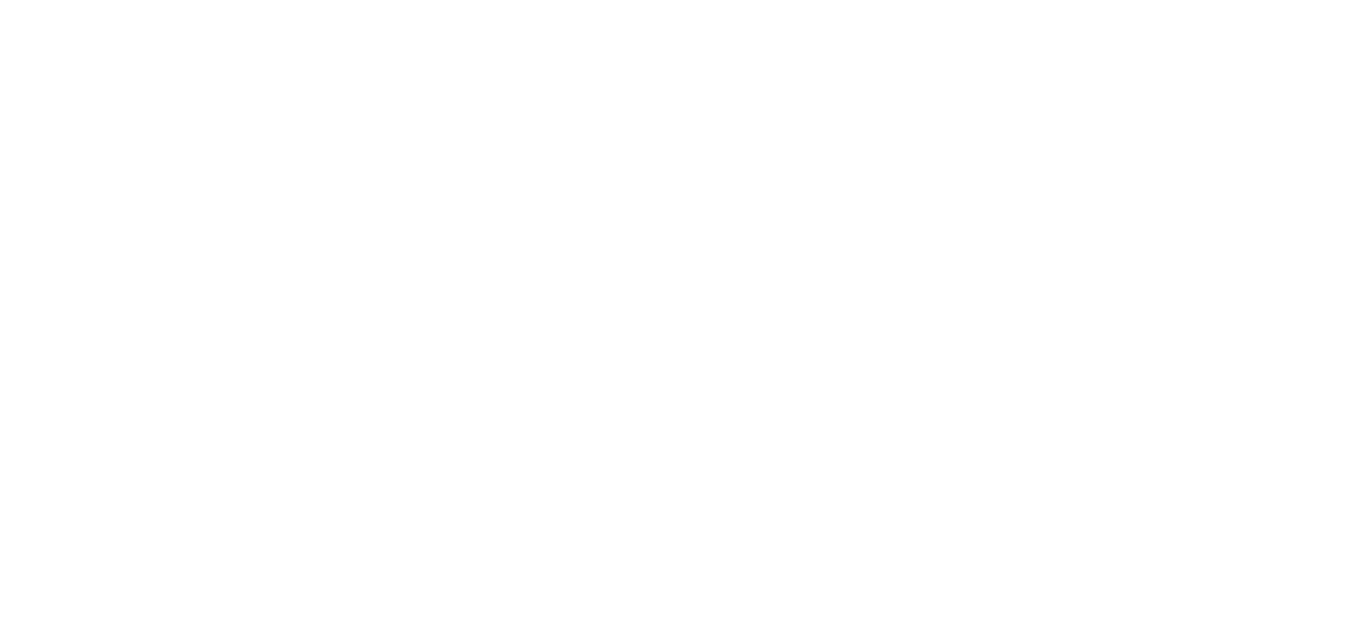scroll, scrollTop: 0, scrollLeft: 0, axis: both 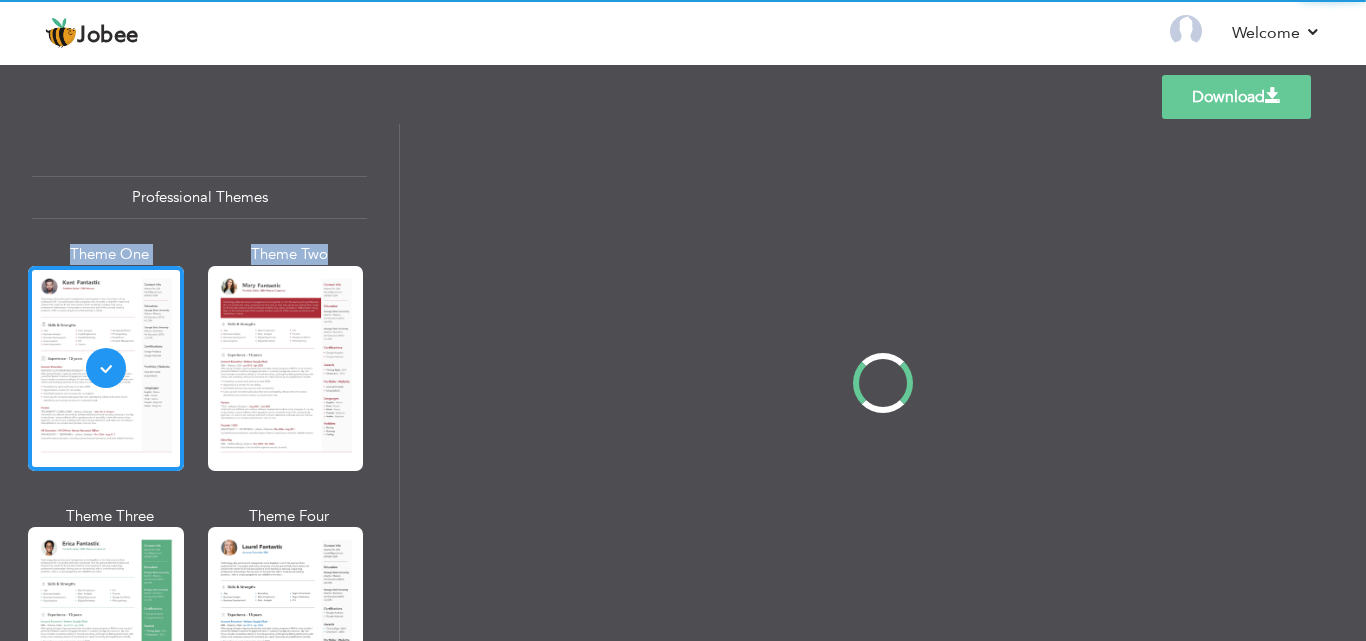drag, startPoint x: 394, startPoint y: 144, endPoint x: 391, endPoint y: 242, distance: 98.045906 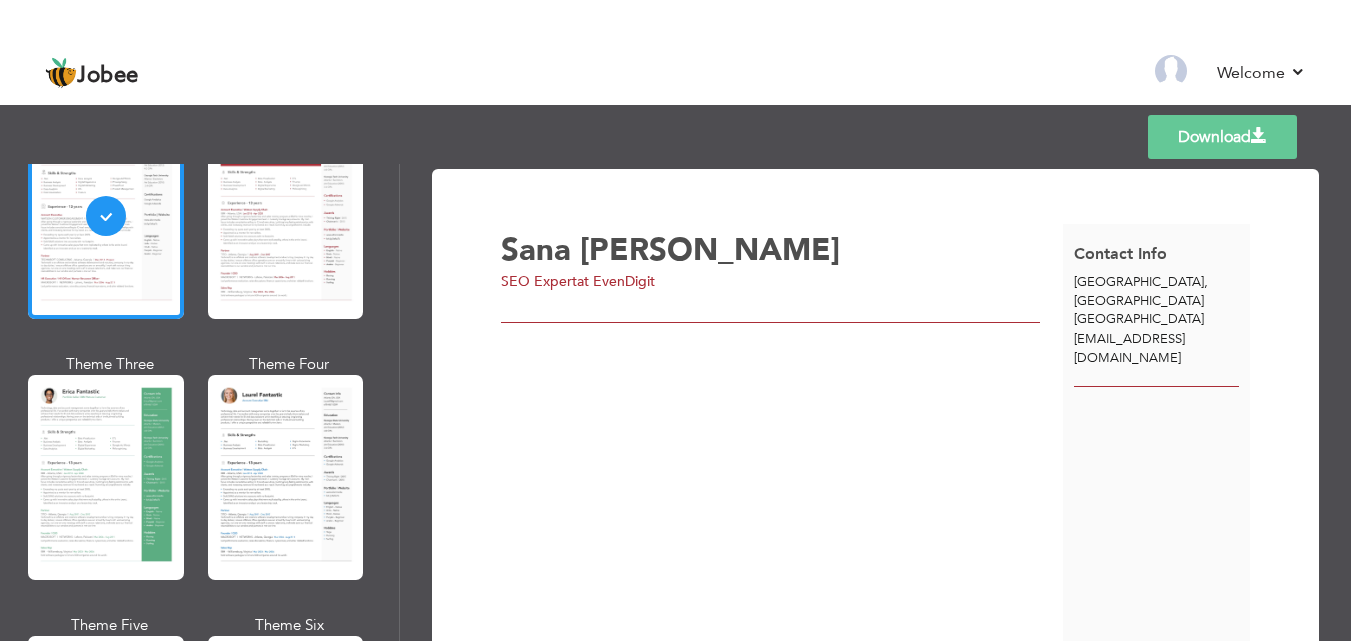 scroll, scrollTop: 143, scrollLeft: 0, axis: vertical 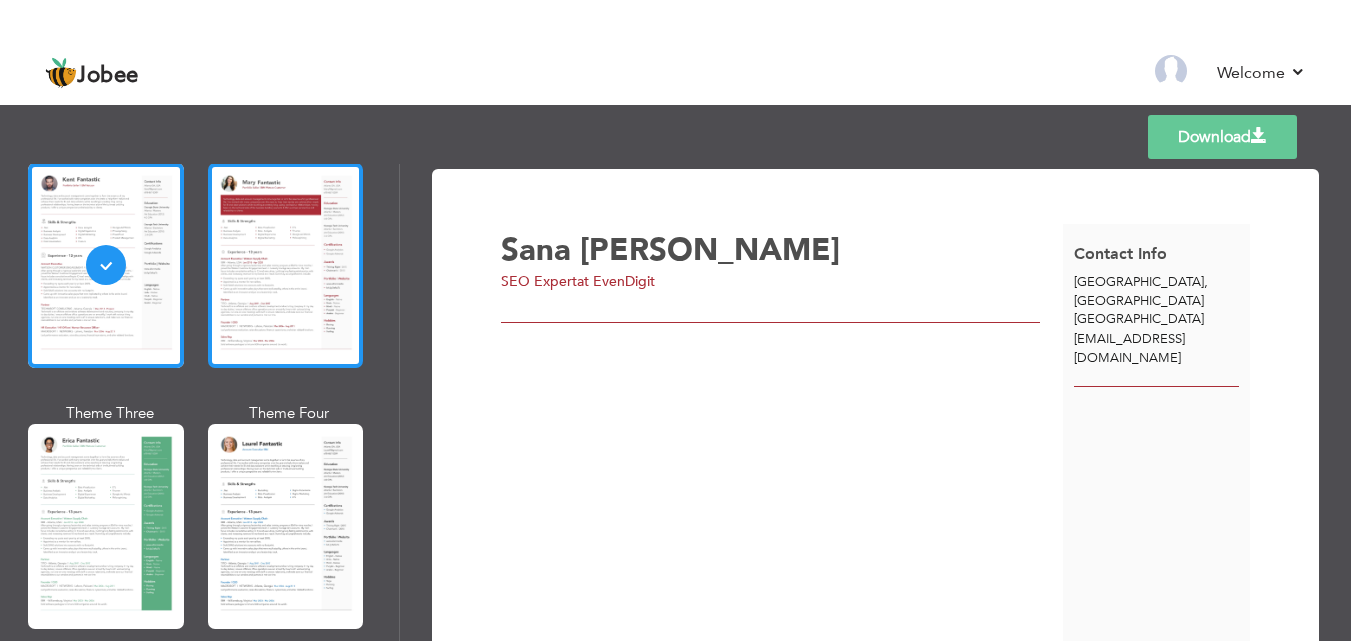 click at bounding box center [286, 265] 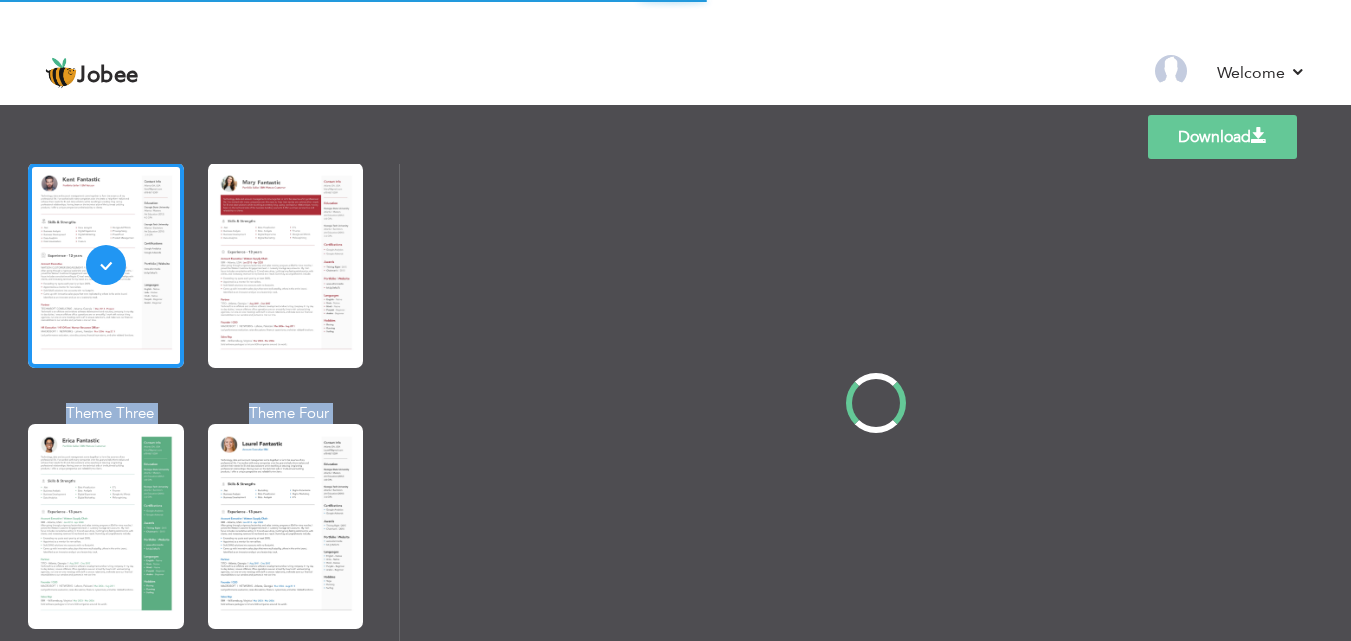 drag, startPoint x: 393, startPoint y: 211, endPoint x: 389, endPoint y: 422, distance: 211.03792 